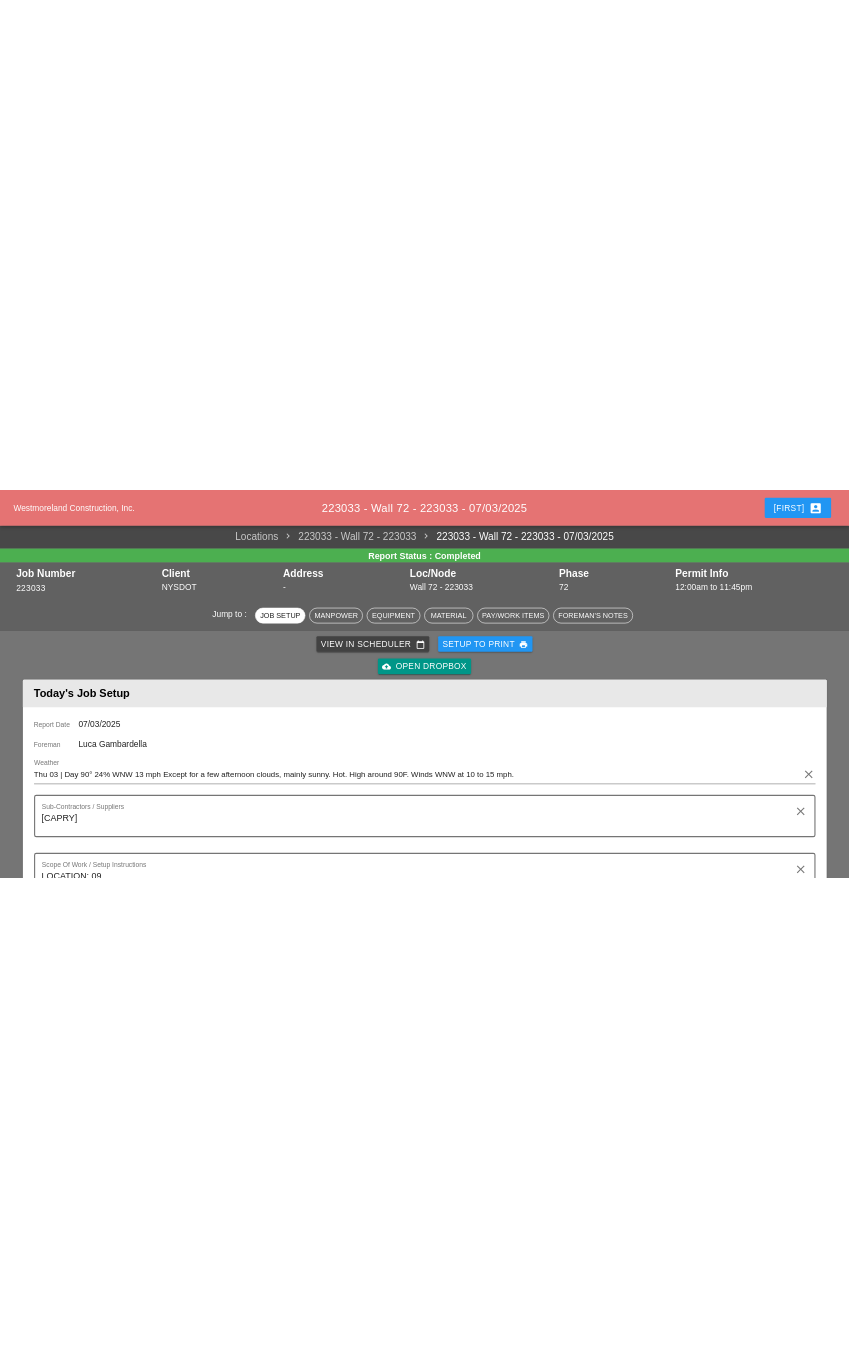 scroll, scrollTop: 736, scrollLeft: 0, axis: vertical 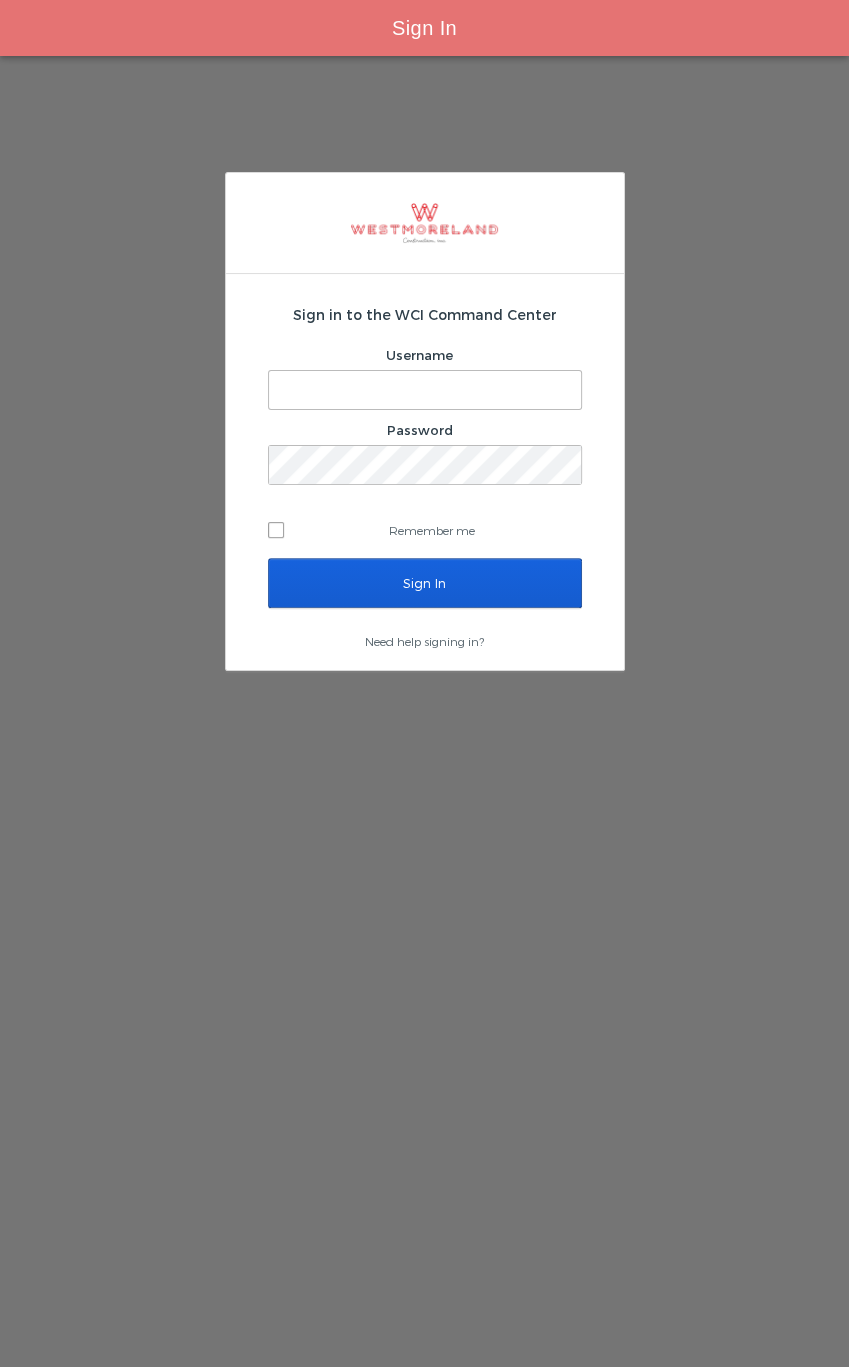 type on "[EMAIL]" 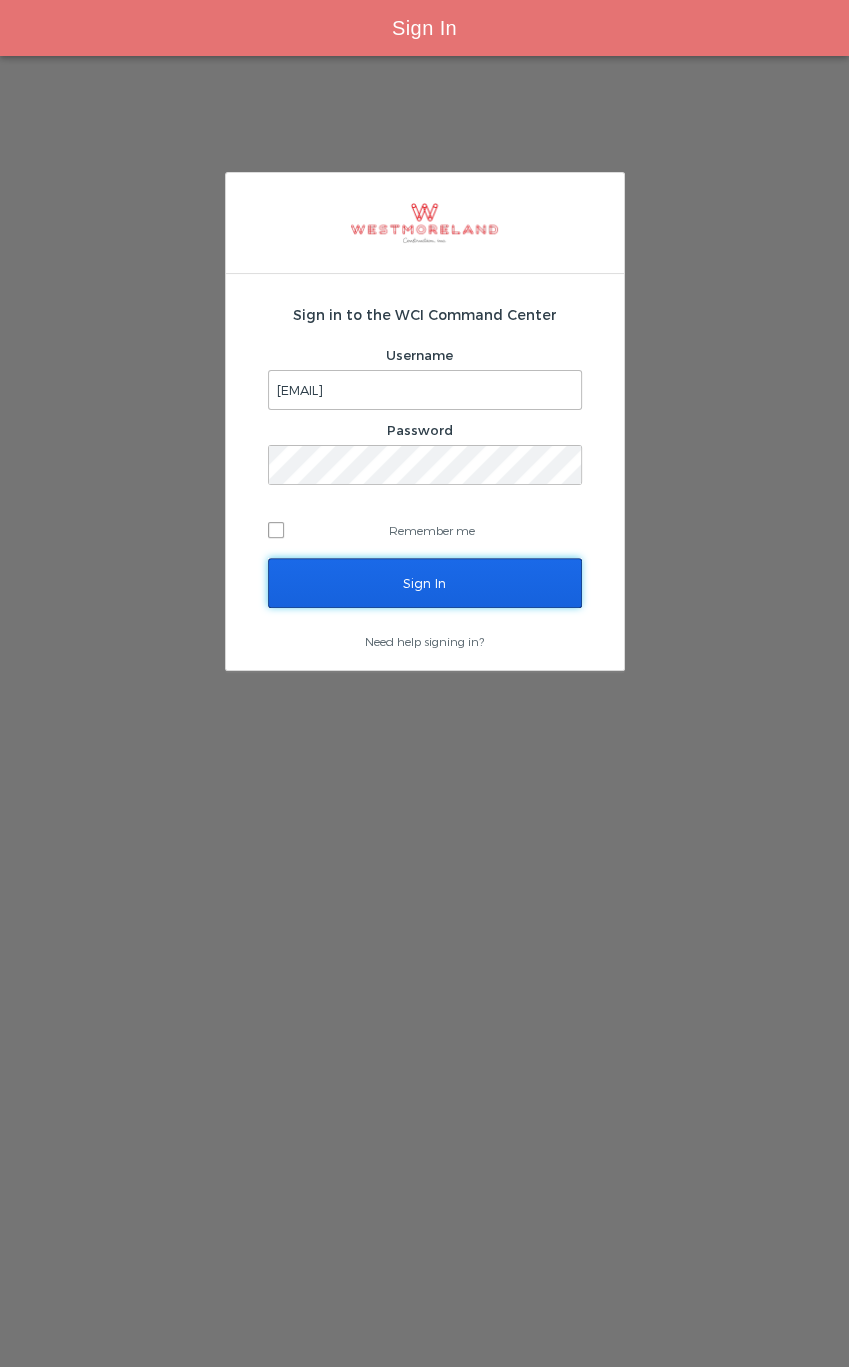 click on "Sign In" at bounding box center (425, 583) 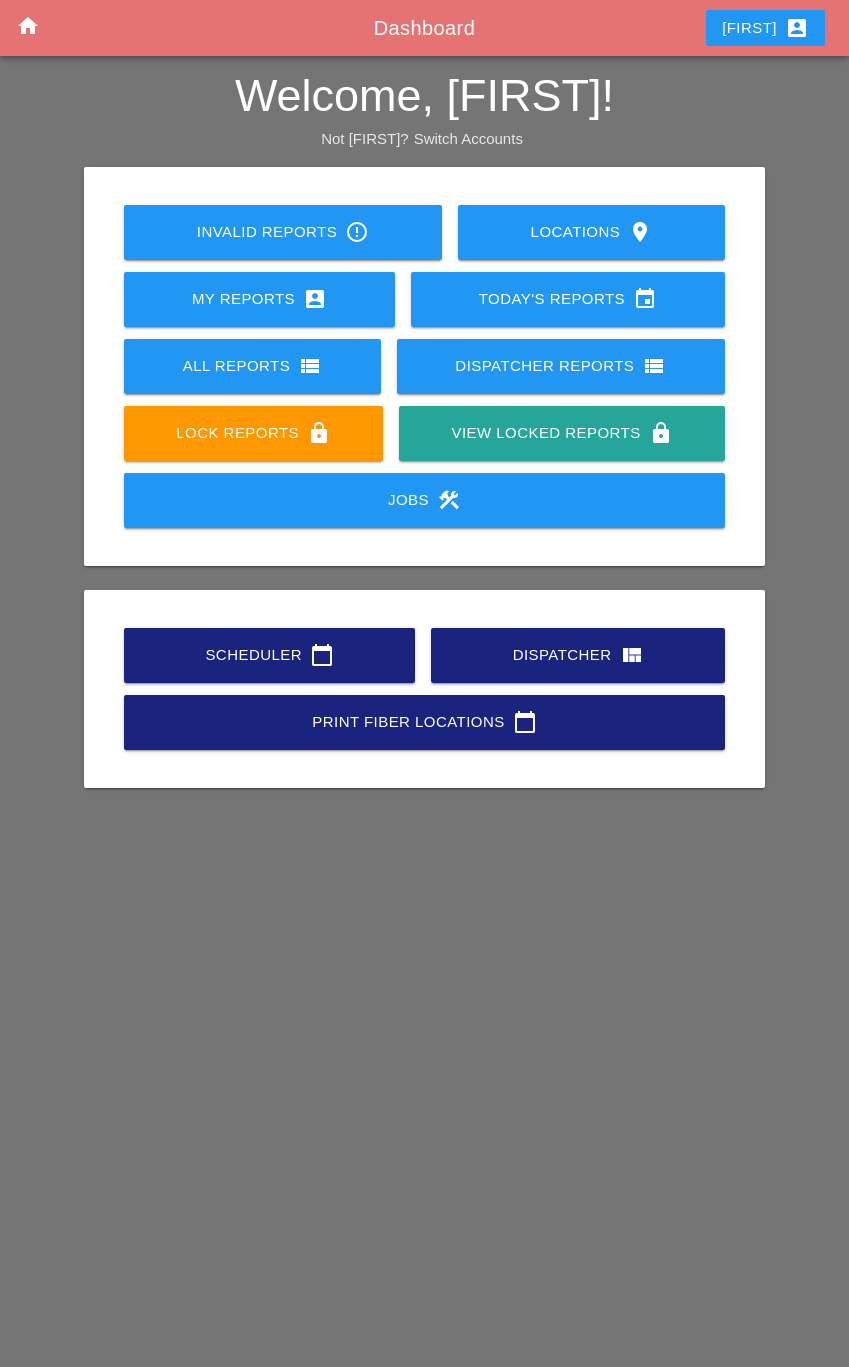 scroll, scrollTop: 0, scrollLeft: 0, axis: both 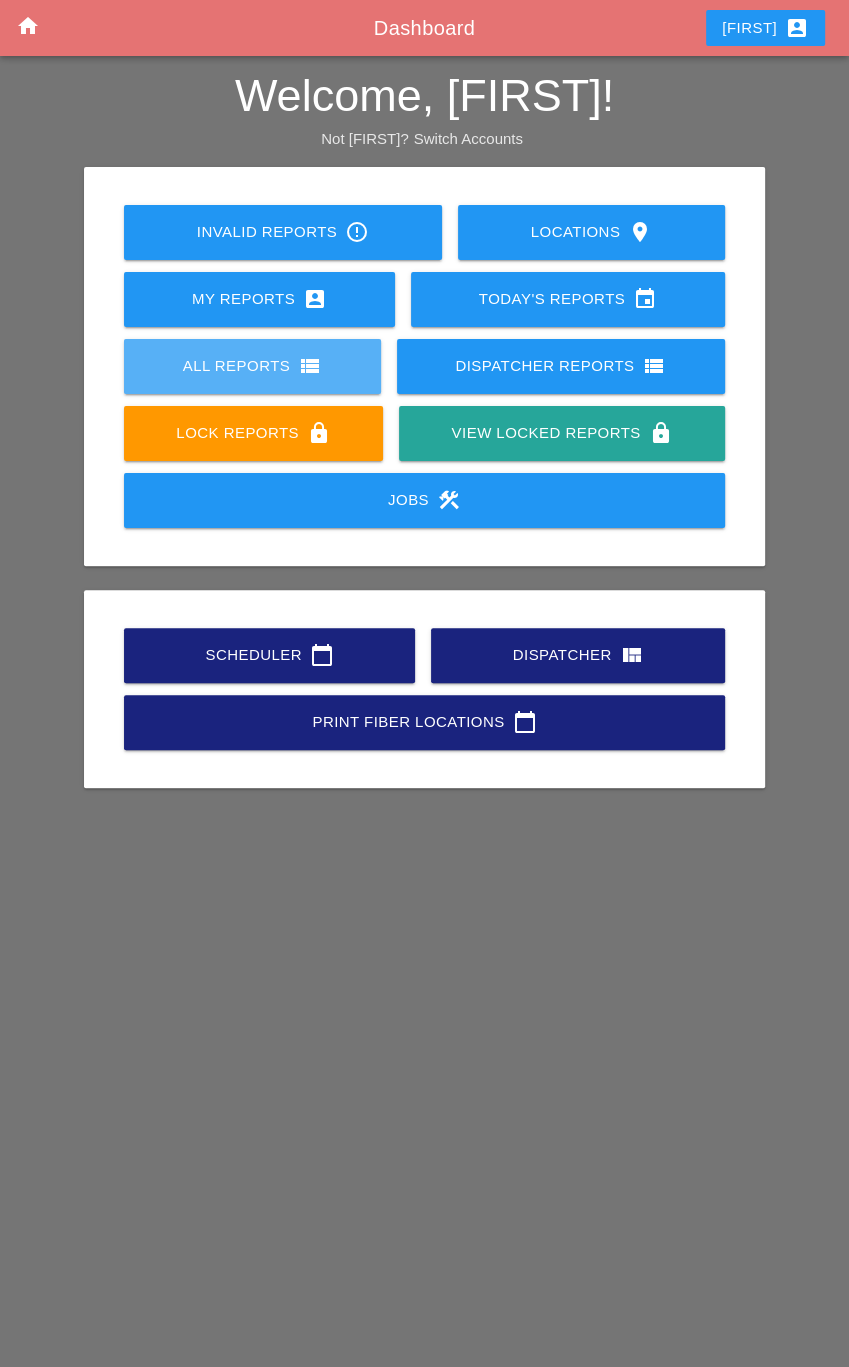 click on "All Reports view_list" at bounding box center (252, 366) 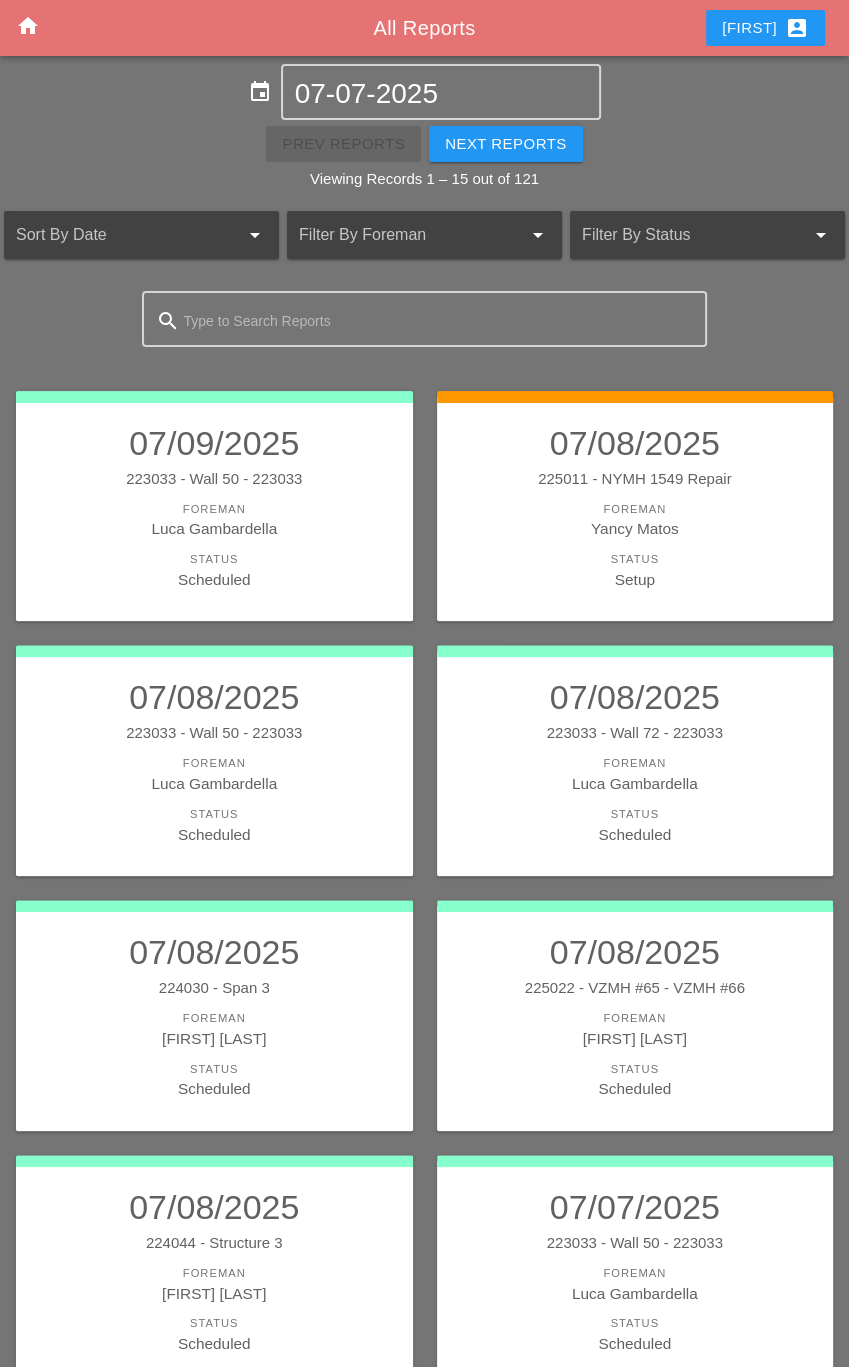 scroll, scrollTop: 0, scrollLeft: 0, axis: both 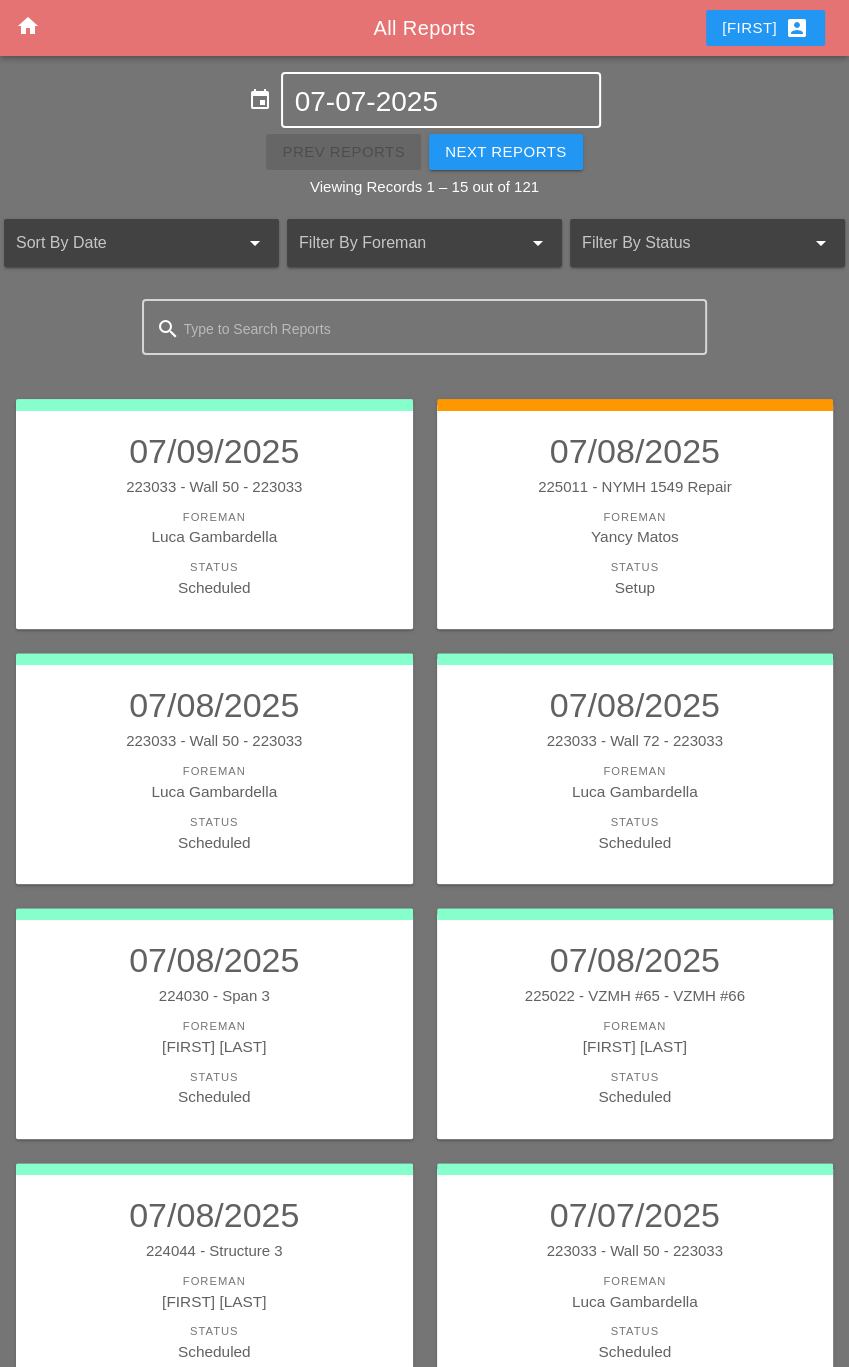 click on "07-07-2025" at bounding box center [441, 102] 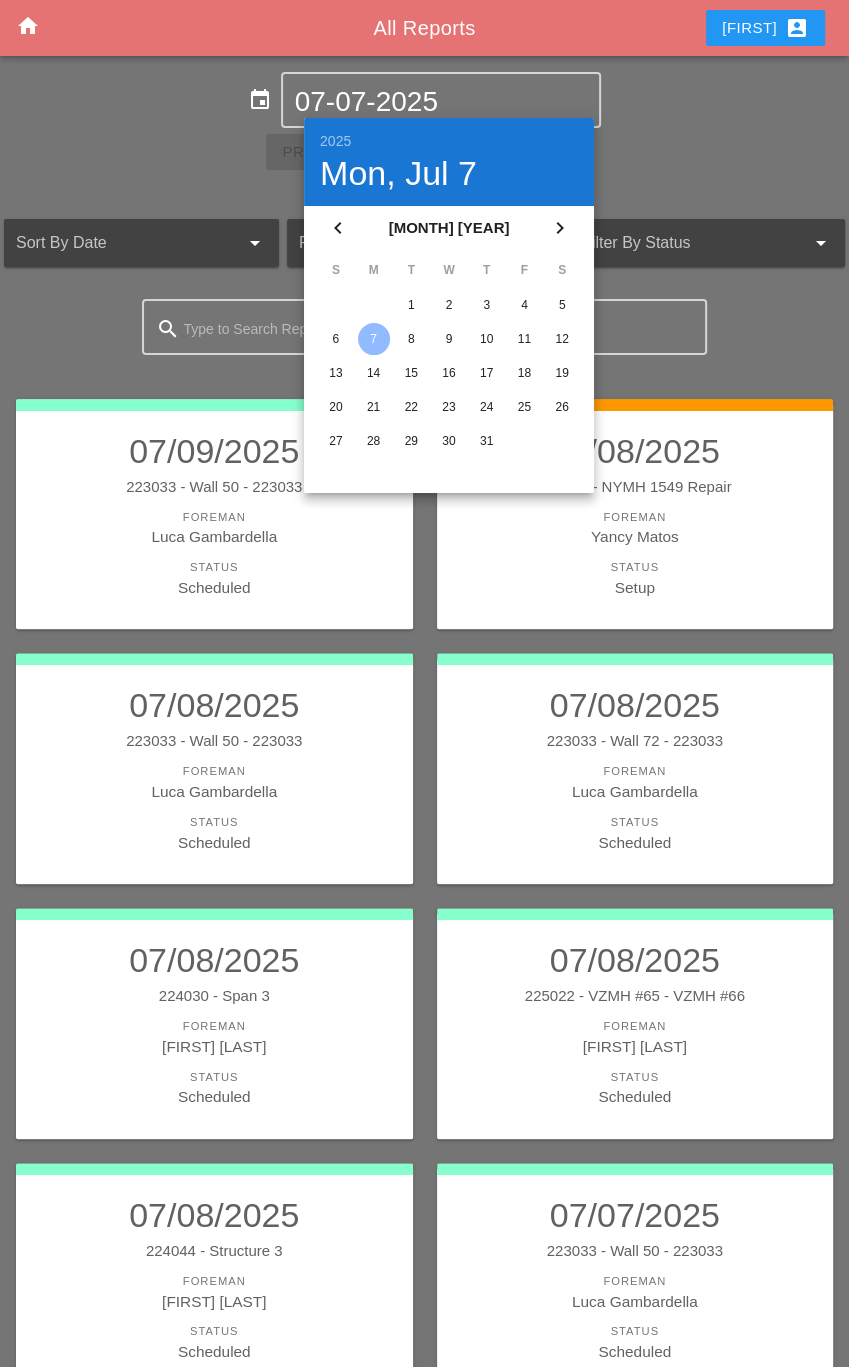click on "3" at bounding box center [411, 305] 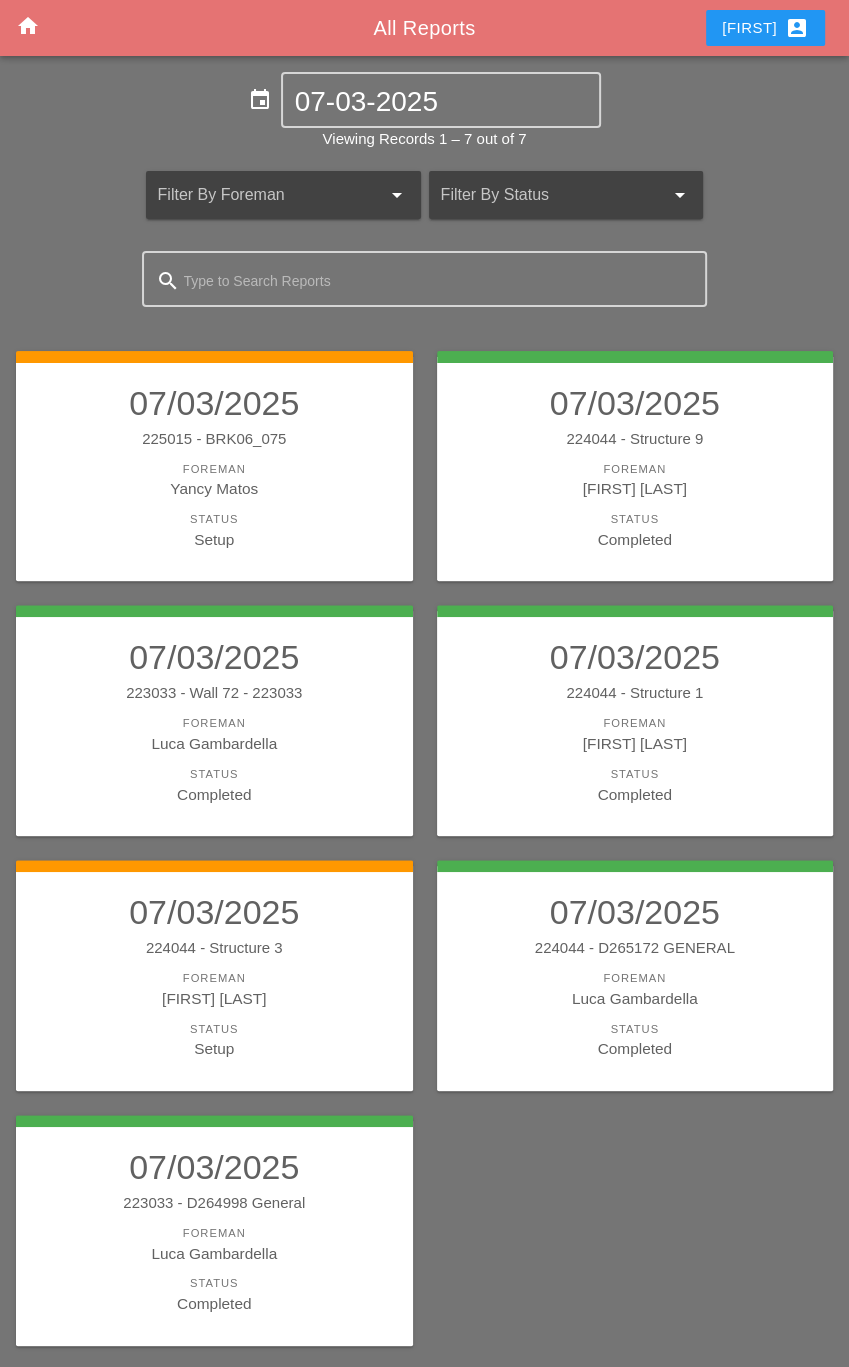click on "[DATE] [NUMBER] - D[NUMBER] GENERAL Foreman [FIRST] [LAST] Status Completed" at bounding box center [635, 976] 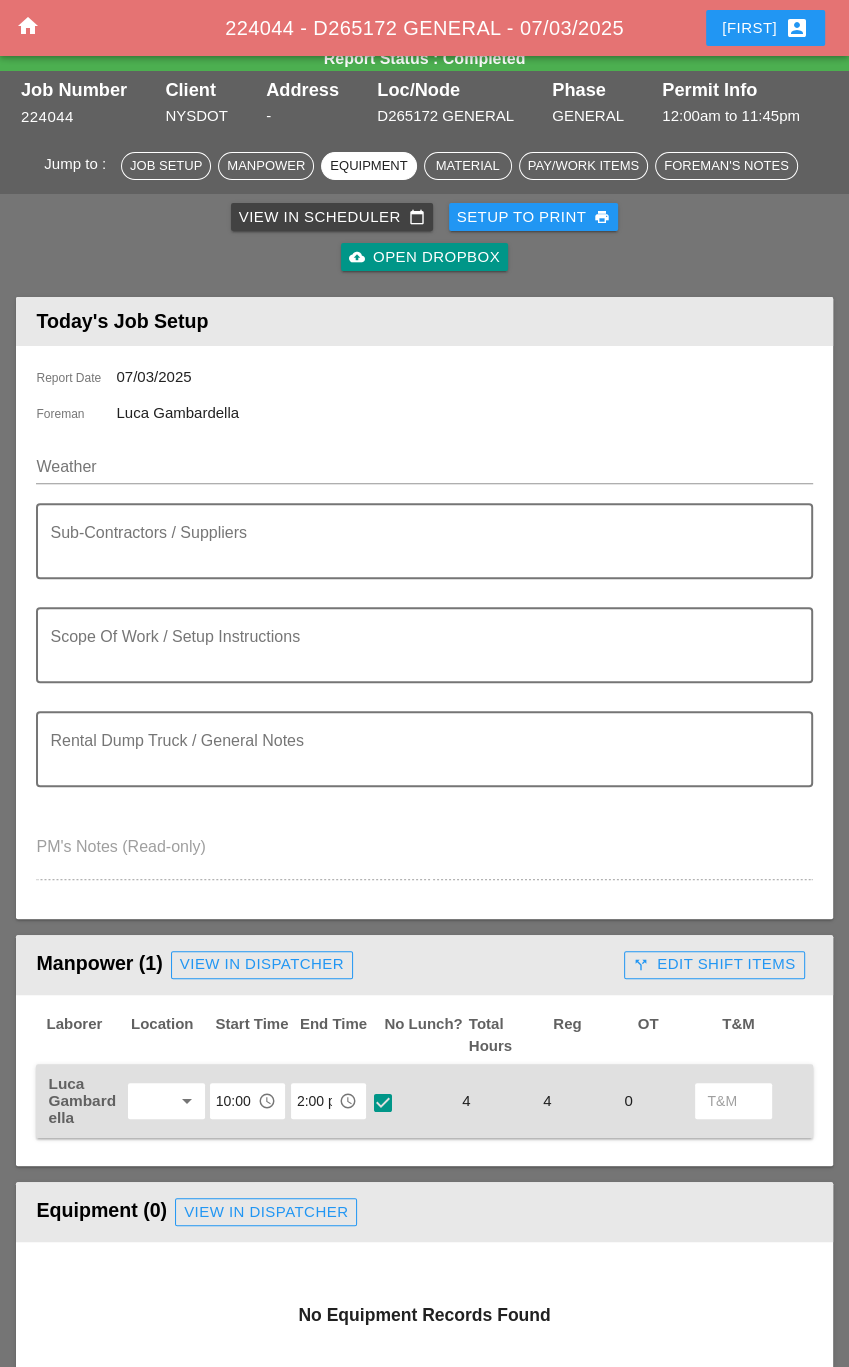 scroll, scrollTop: 0, scrollLeft: 0, axis: both 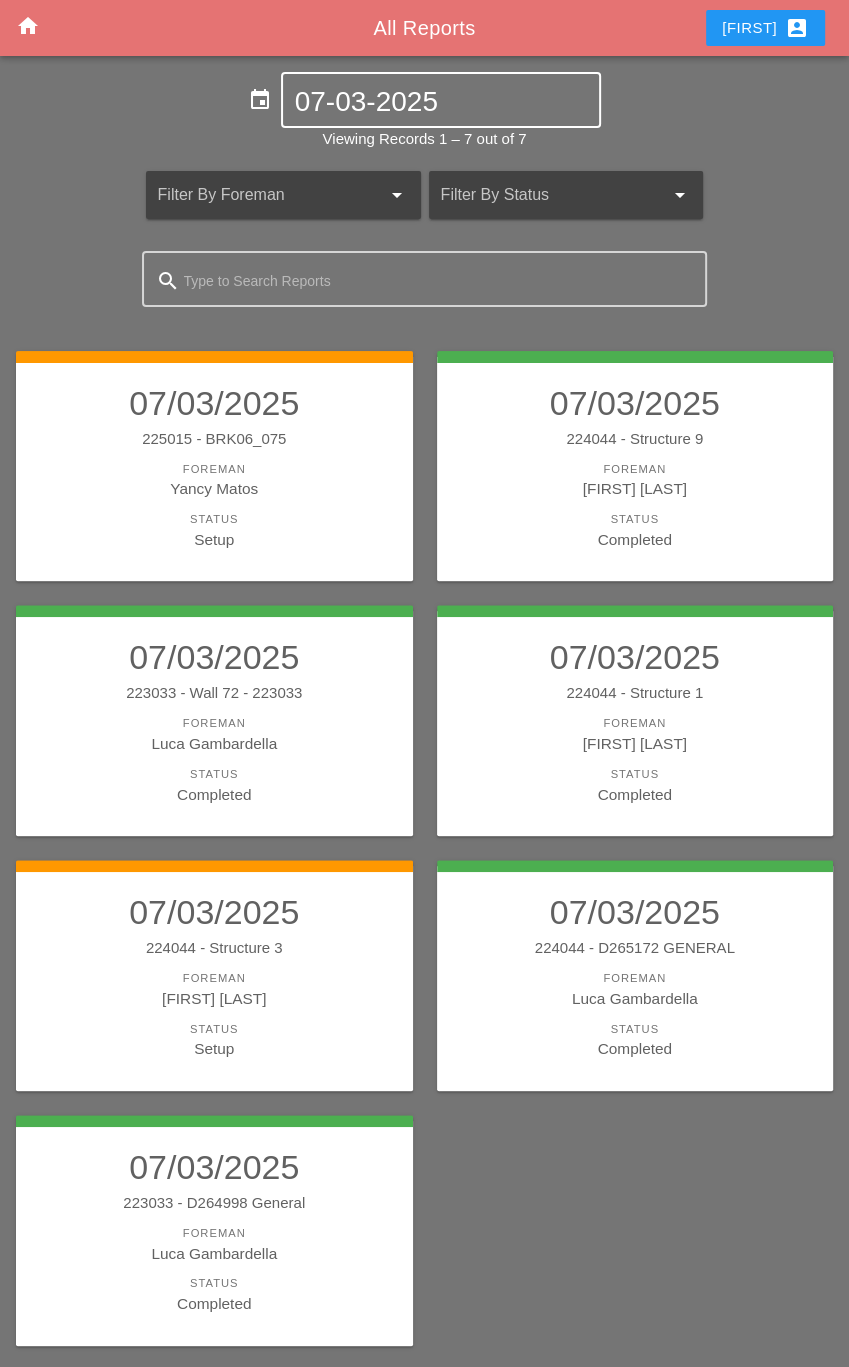 click on "07-03-2025" at bounding box center [441, 102] 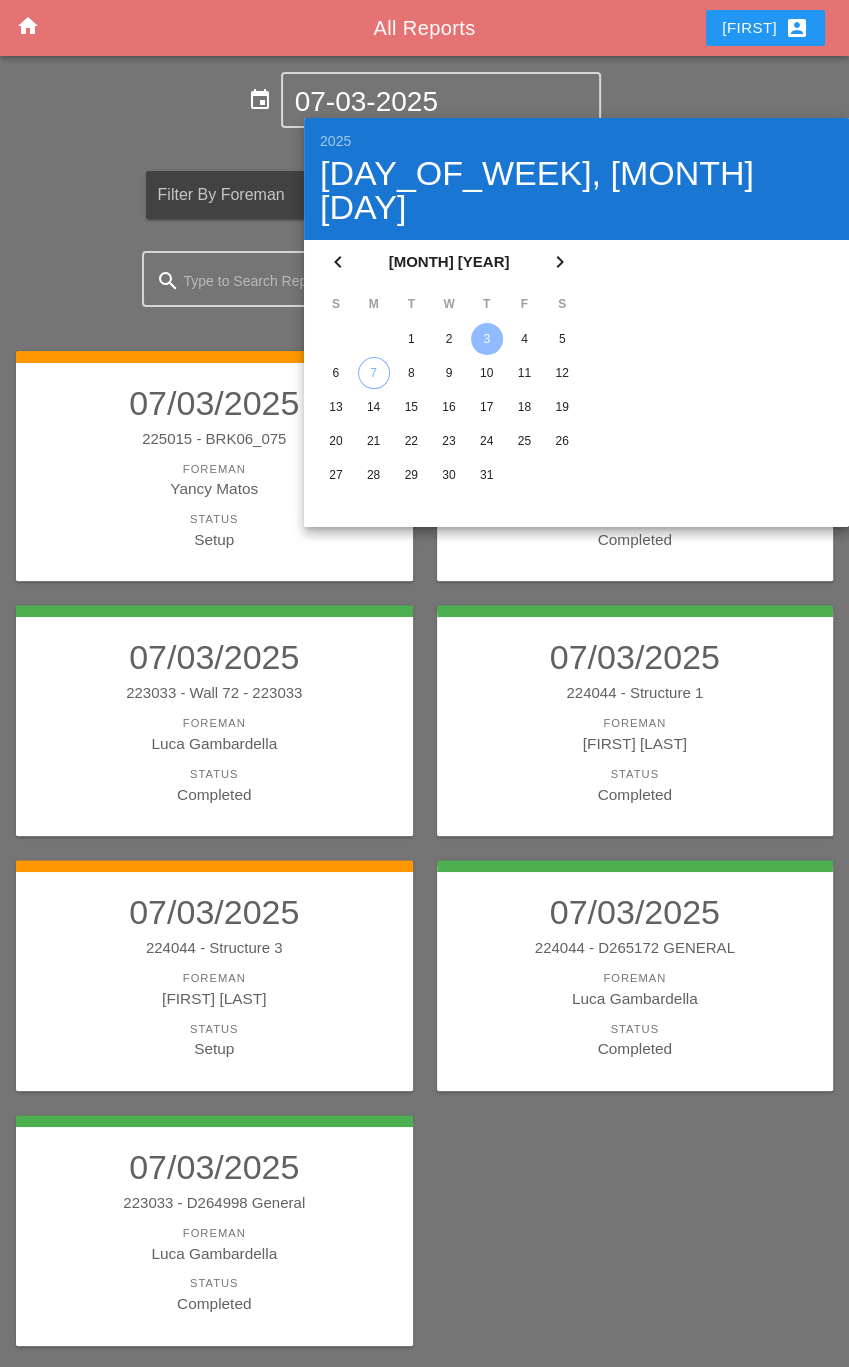 click on "1" at bounding box center (411, 339) 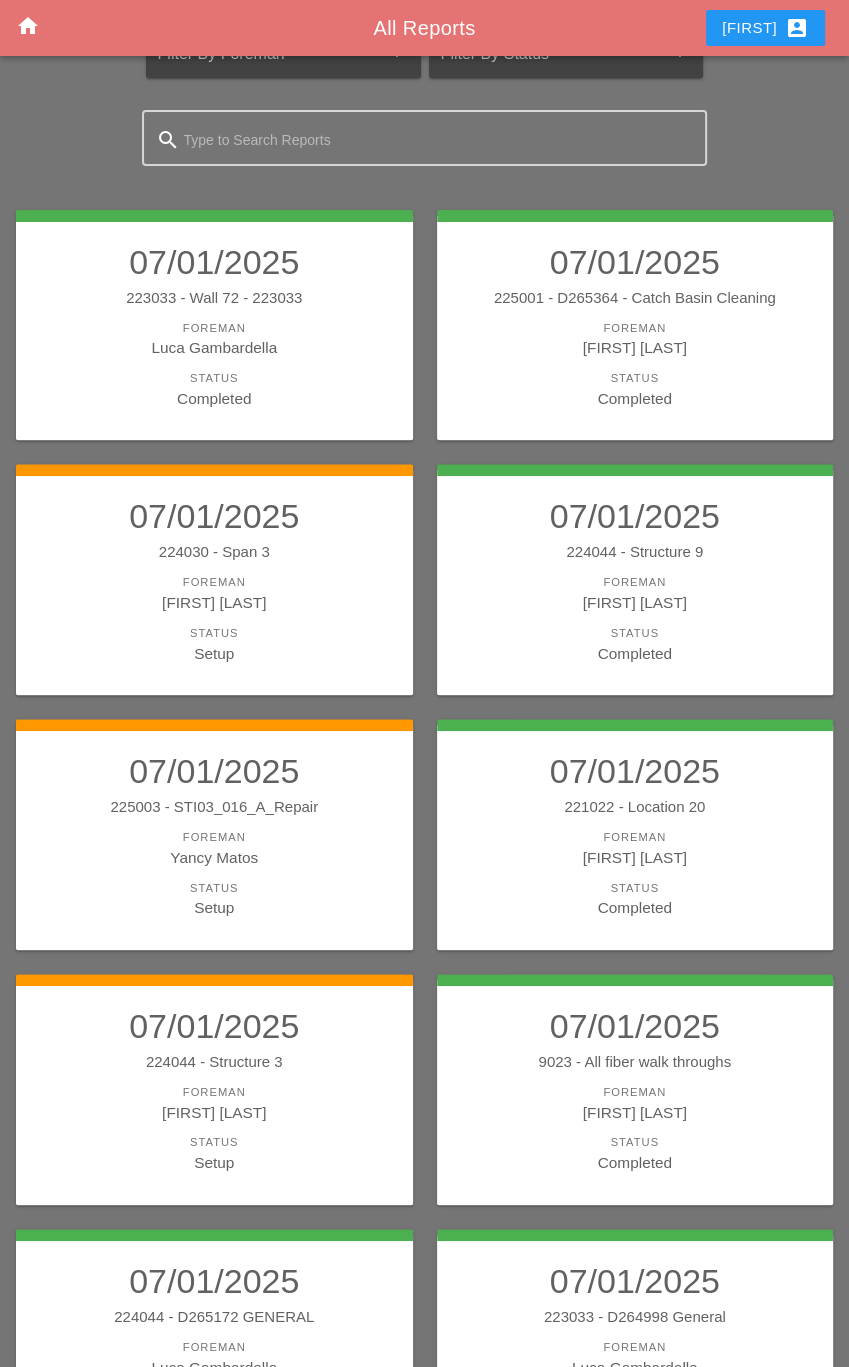 scroll, scrollTop: 161, scrollLeft: 0, axis: vertical 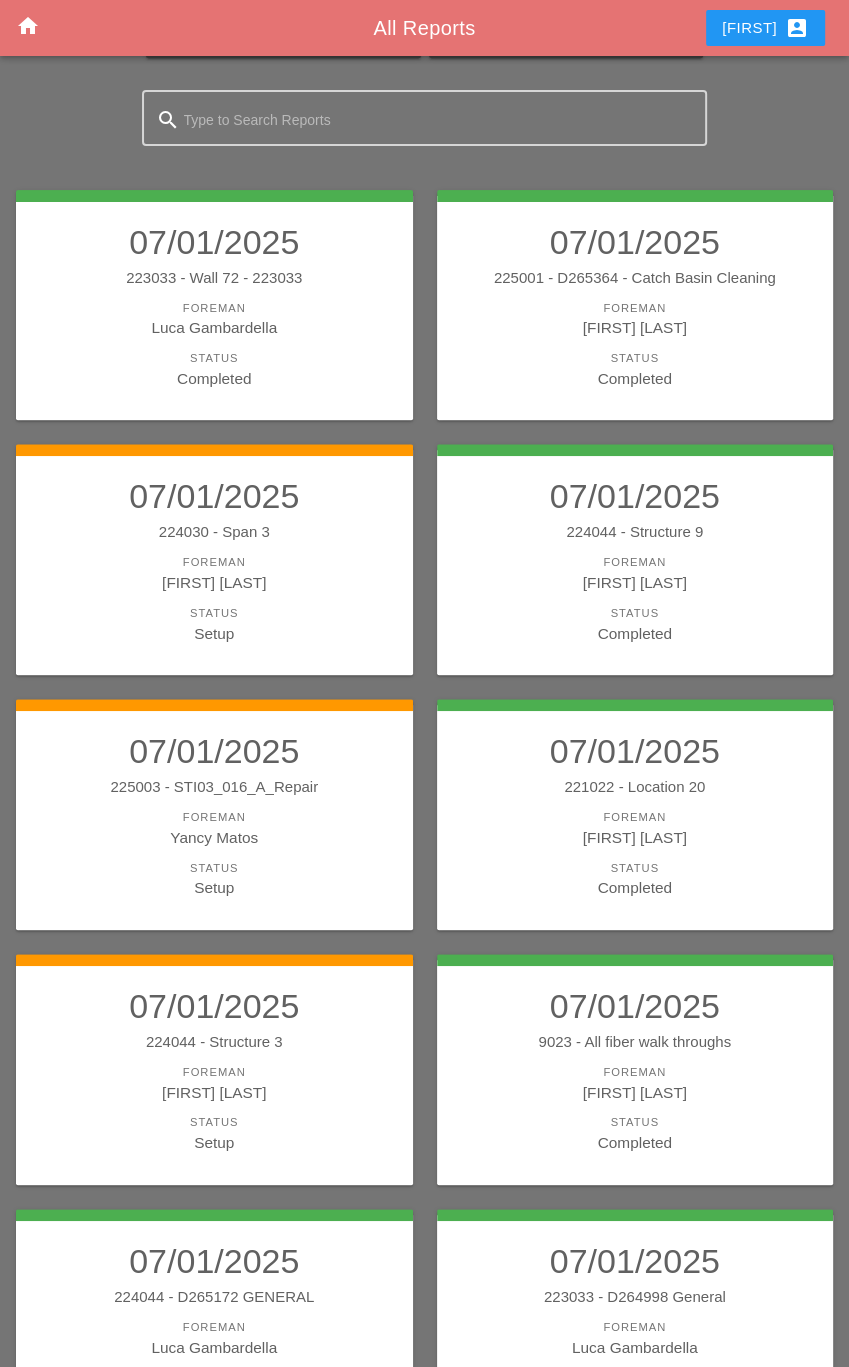 click on "223033 - D264998 General" at bounding box center [635, 1297] 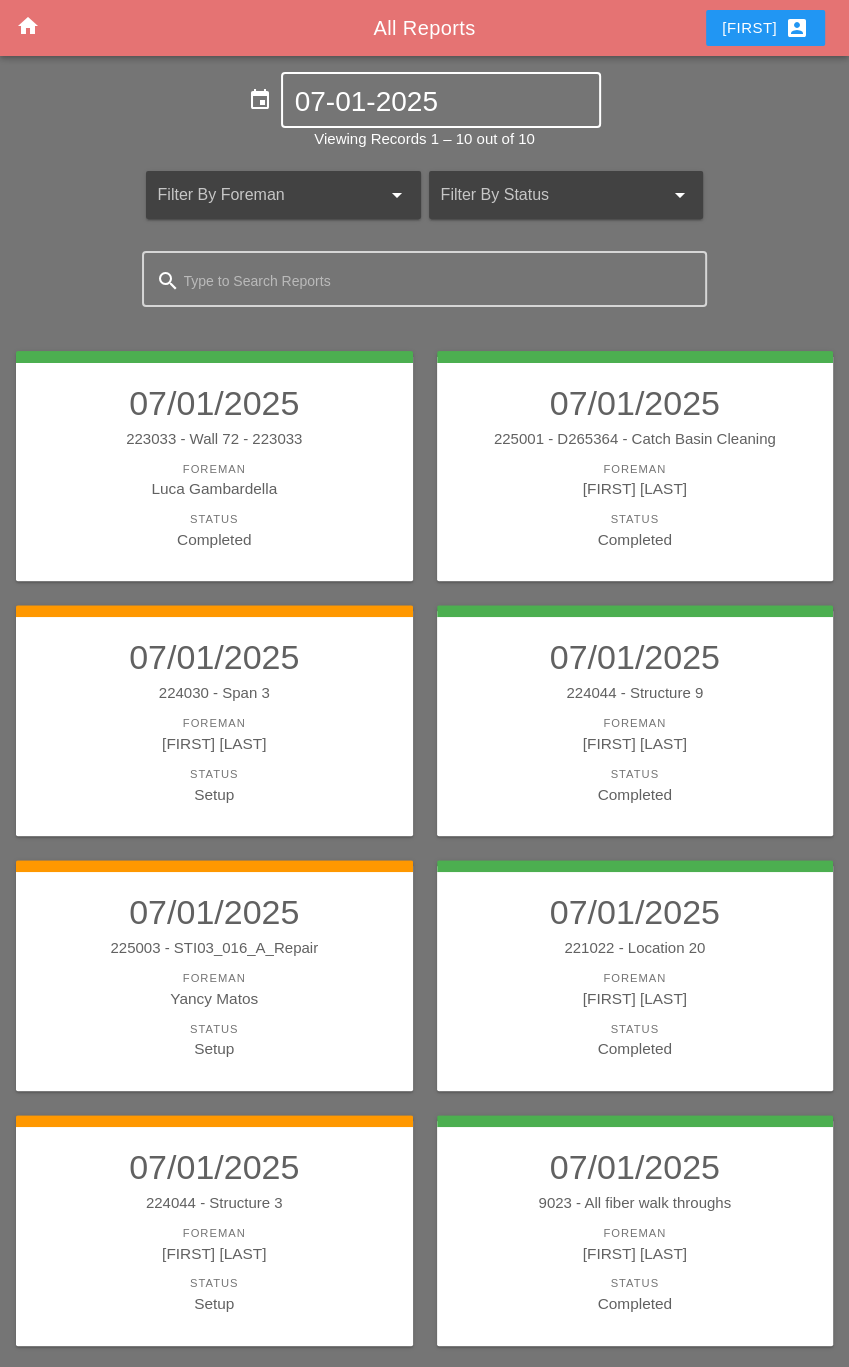 click on "07-01-2025" at bounding box center [441, 102] 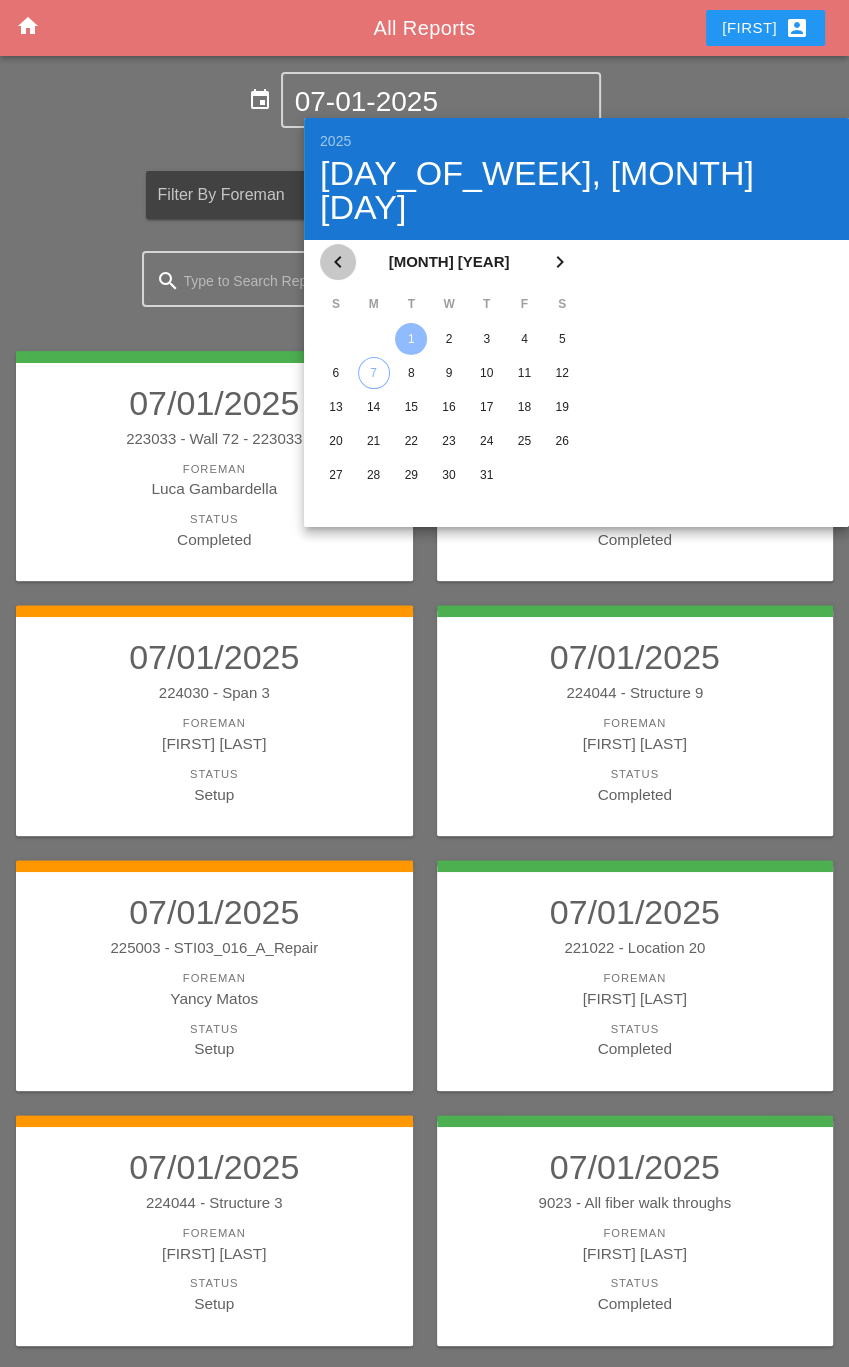 click on "chevron_left" at bounding box center [338, 262] 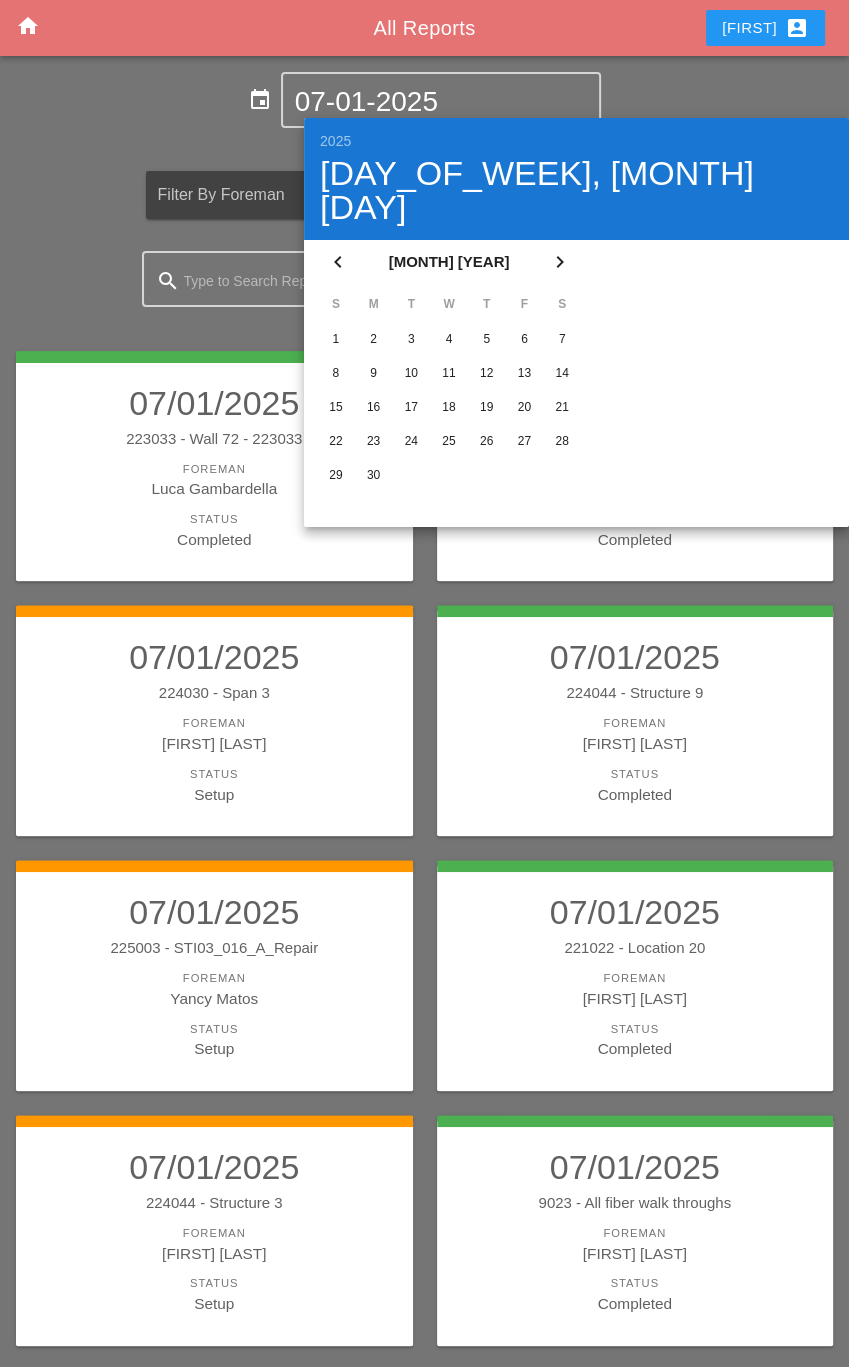 click on "30" at bounding box center [336, 339] 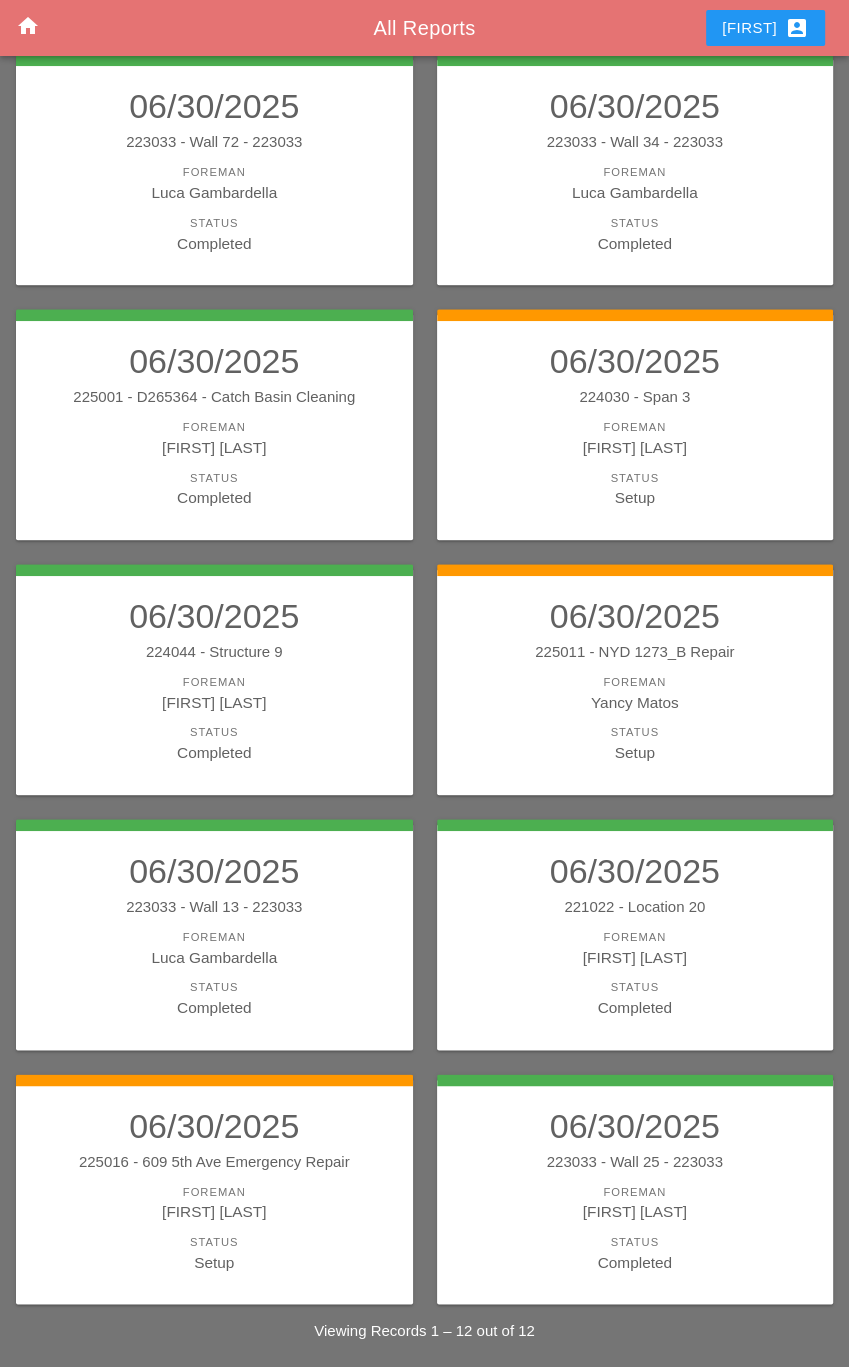 scroll, scrollTop: 558, scrollLeft: 0, axis: vertical 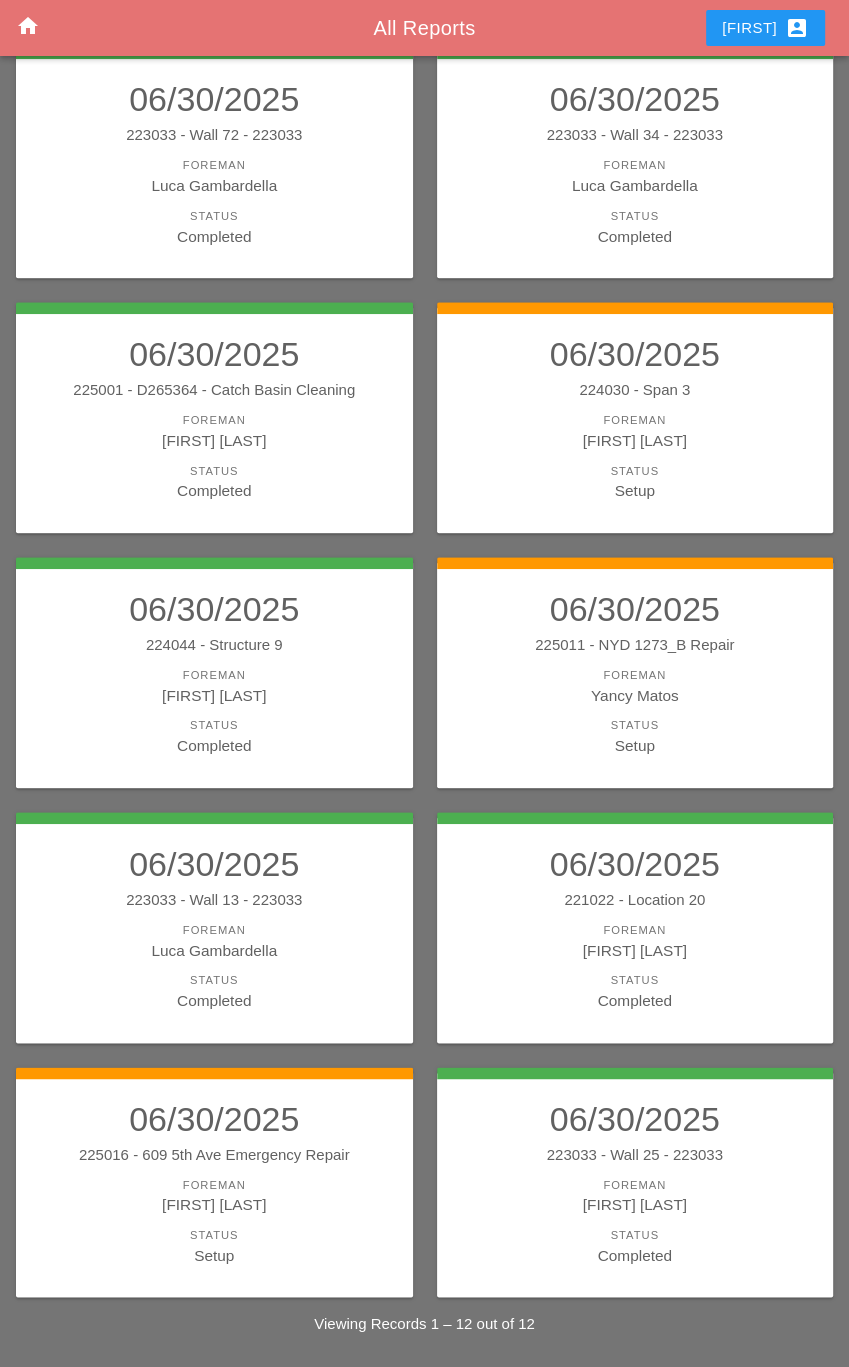click on "[DATE] [NUMBER] - Wall [NUMBER] - [NUMBER] Foreman [FIRST] [LAST] Status Completed" at bounding box center (635, 1183) 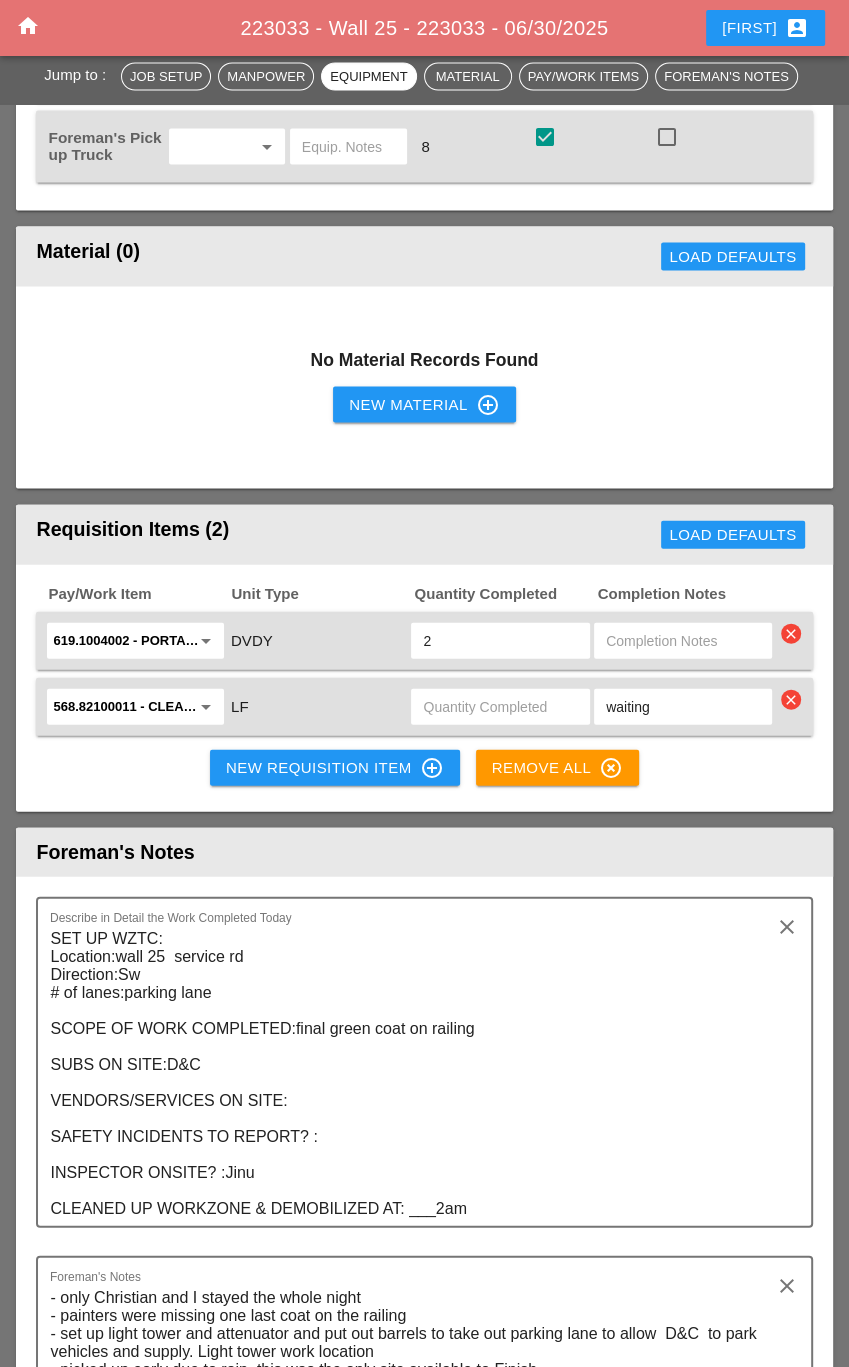 scroll, scrollTop: 2166, scrollLeft: 0, axis: vertical 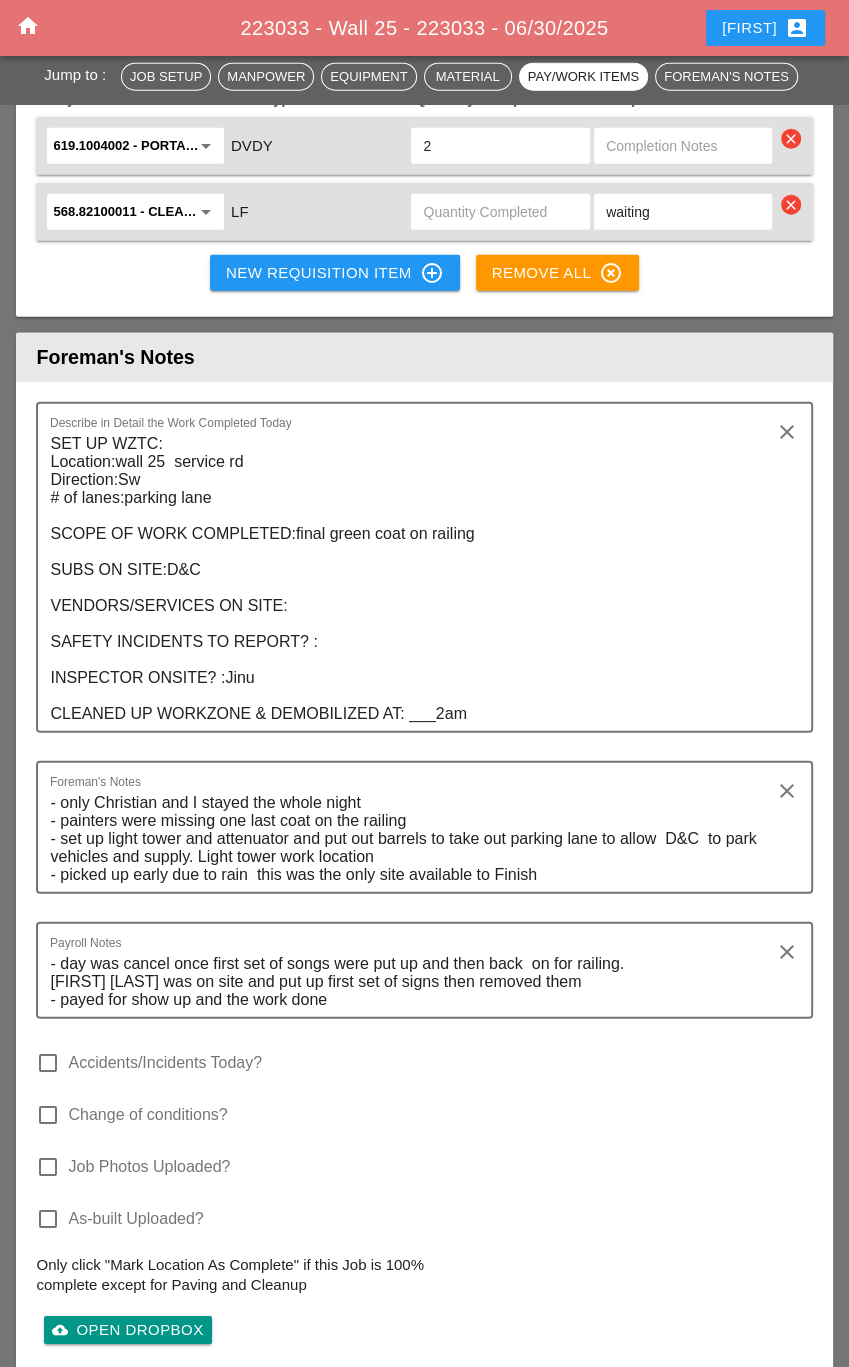 click on "check_box_outline_blank Accidents/Incidents Today?" at bounding box center [424, 1073] 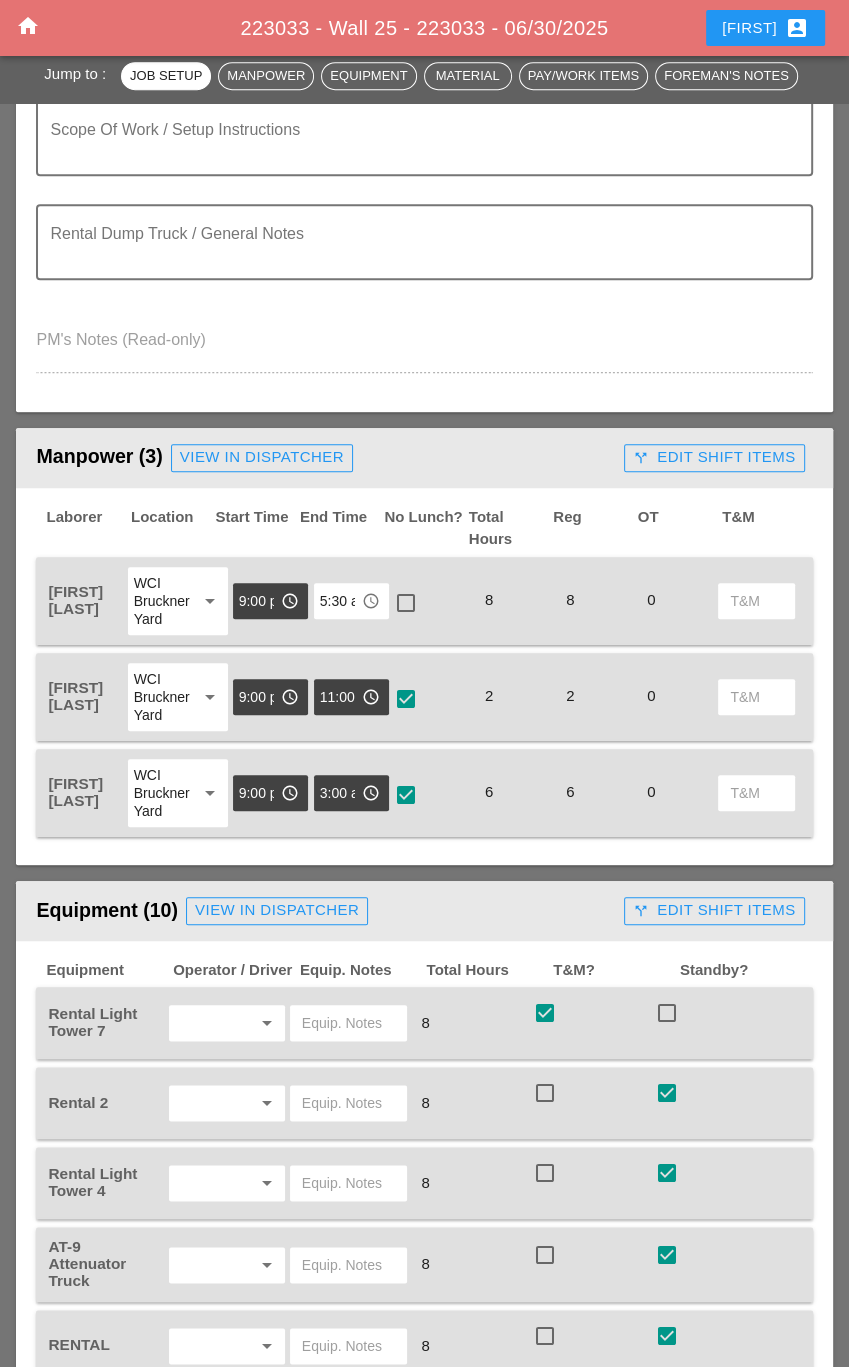 scroll, scrollTop: 0, scrollLeft: 0, axis: both 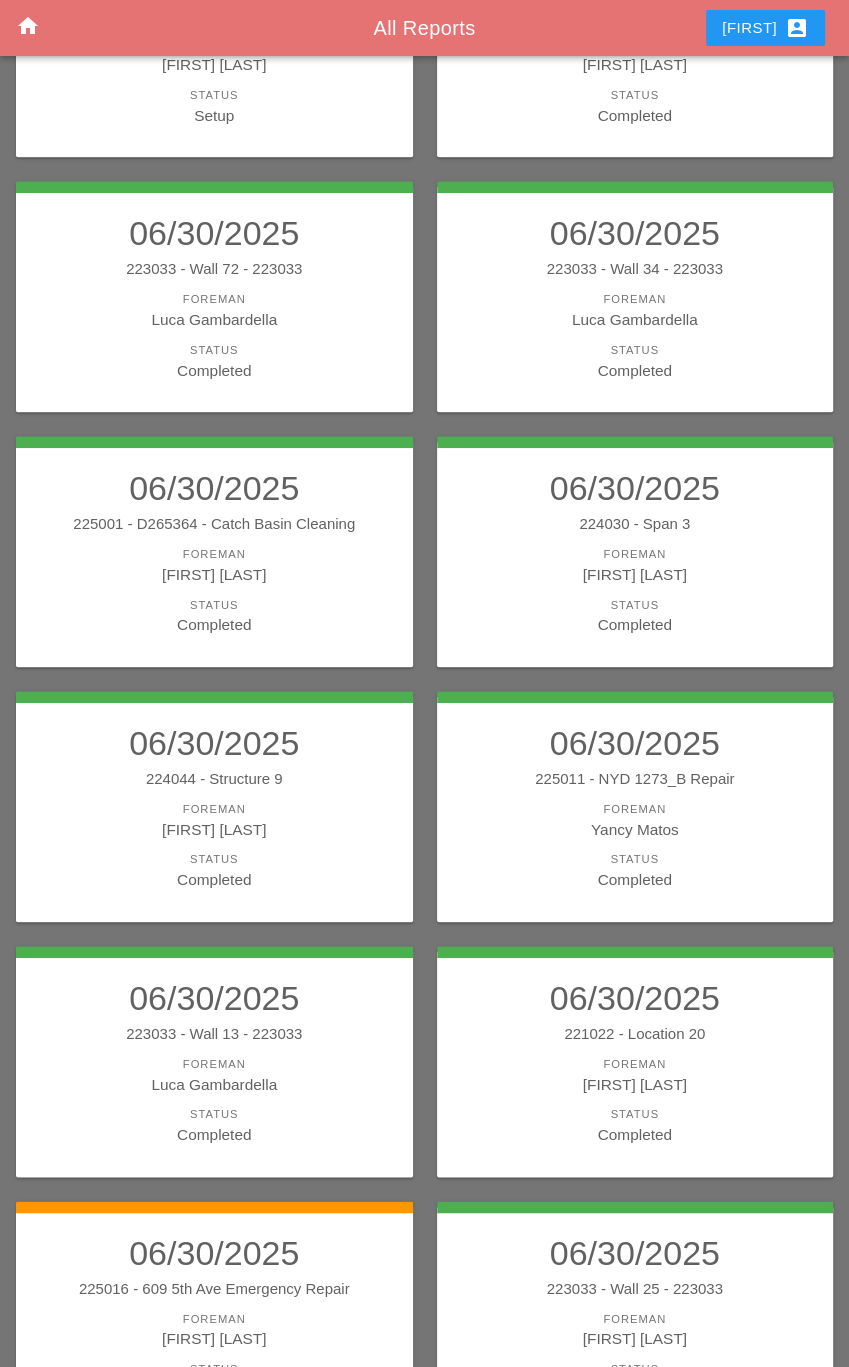click on "Luca Gambardella" at bounding box center (214, 1084) 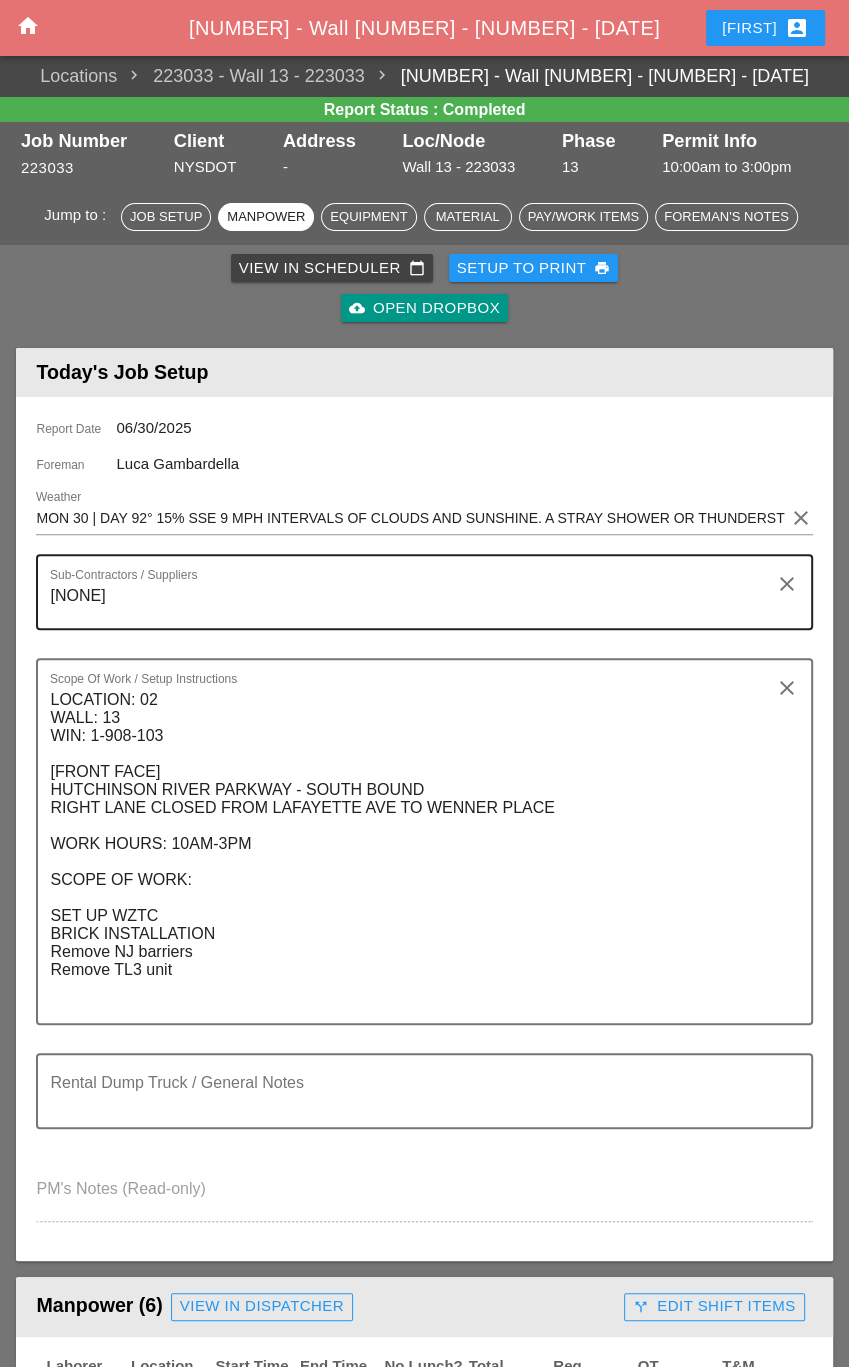 scroll, scrollTop: 0, scrollLeft: 0, axis: both 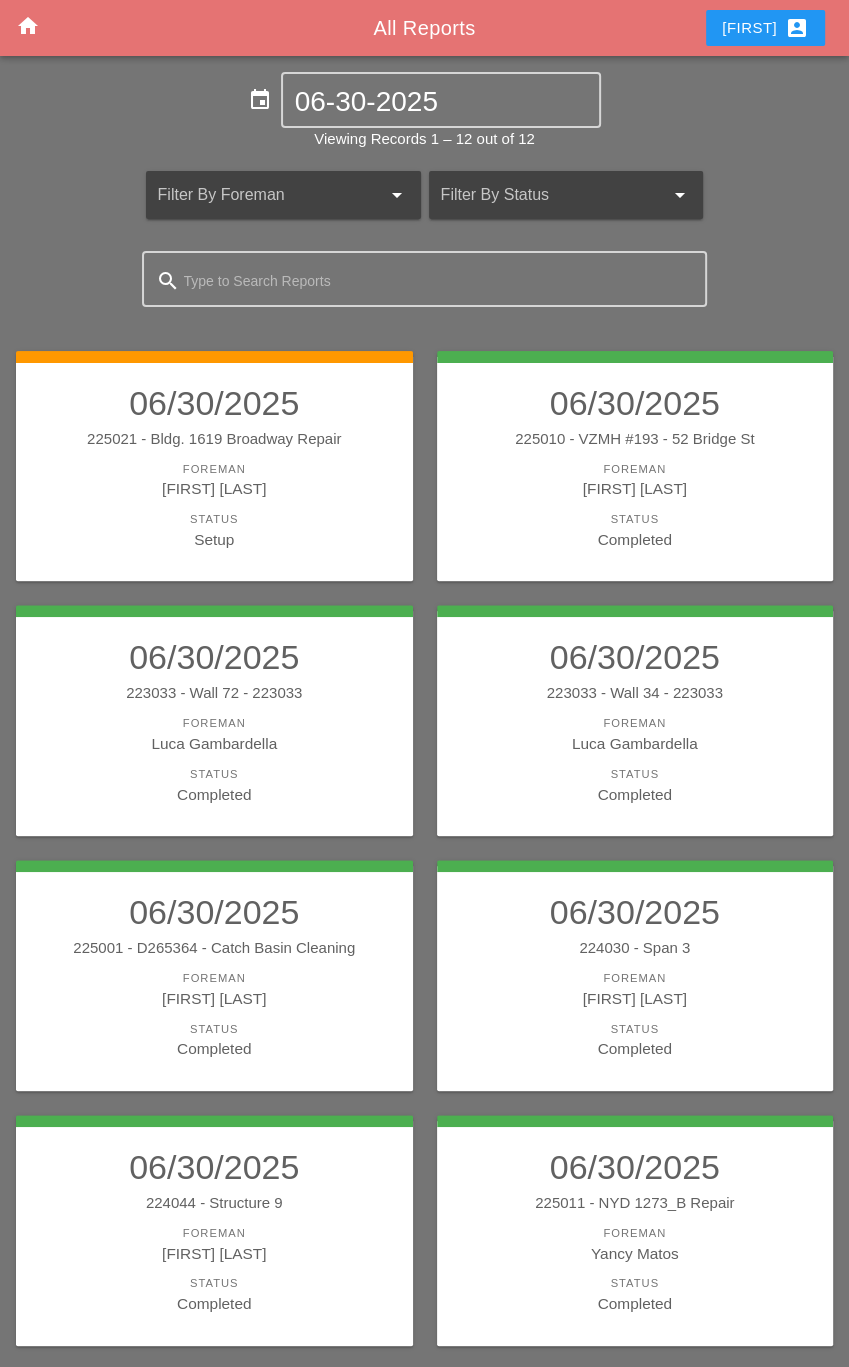 click on "06/30/2025" at bounding box center (635, 657) 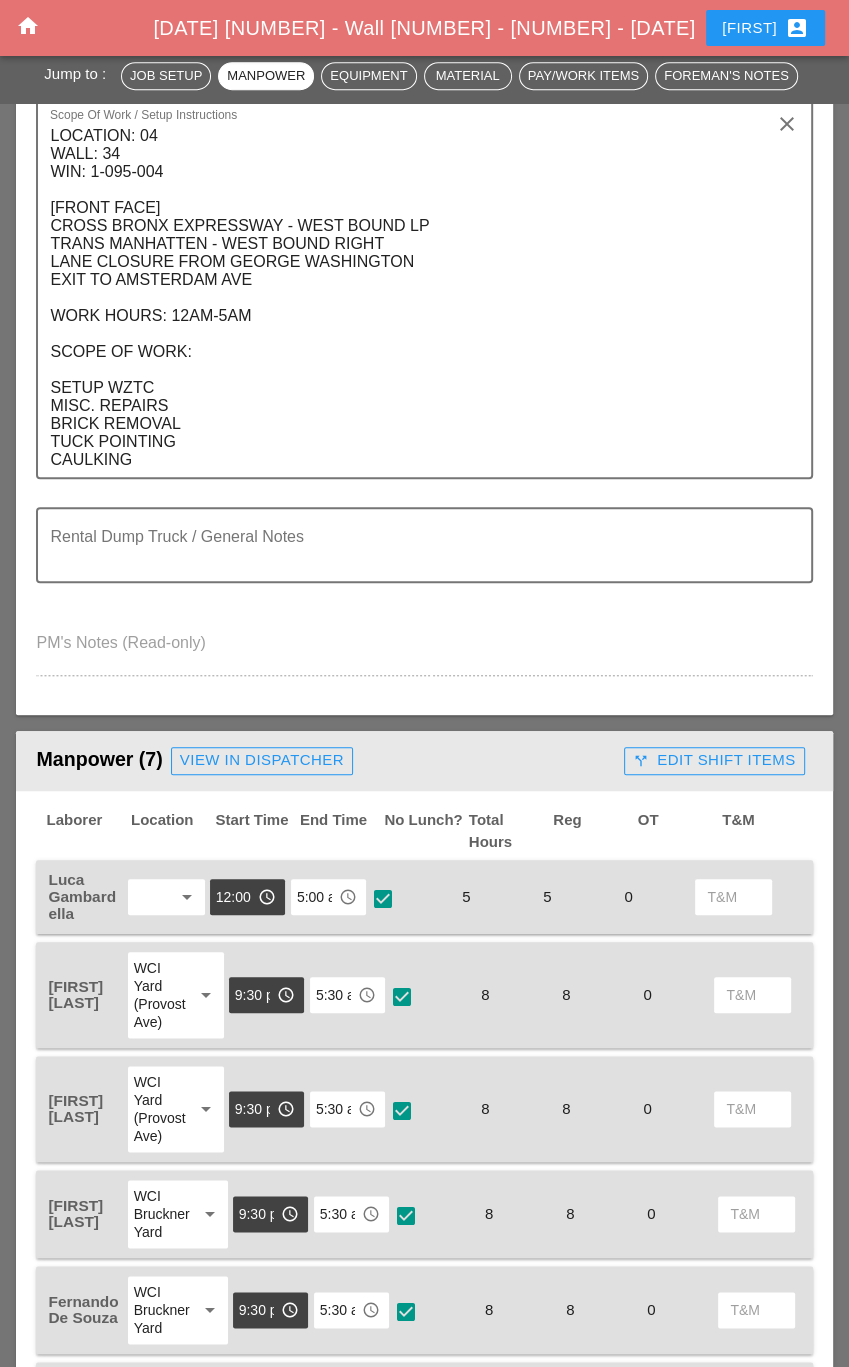 scroll, scrollTop: 600, scrollLeft: 0, axis: vertical 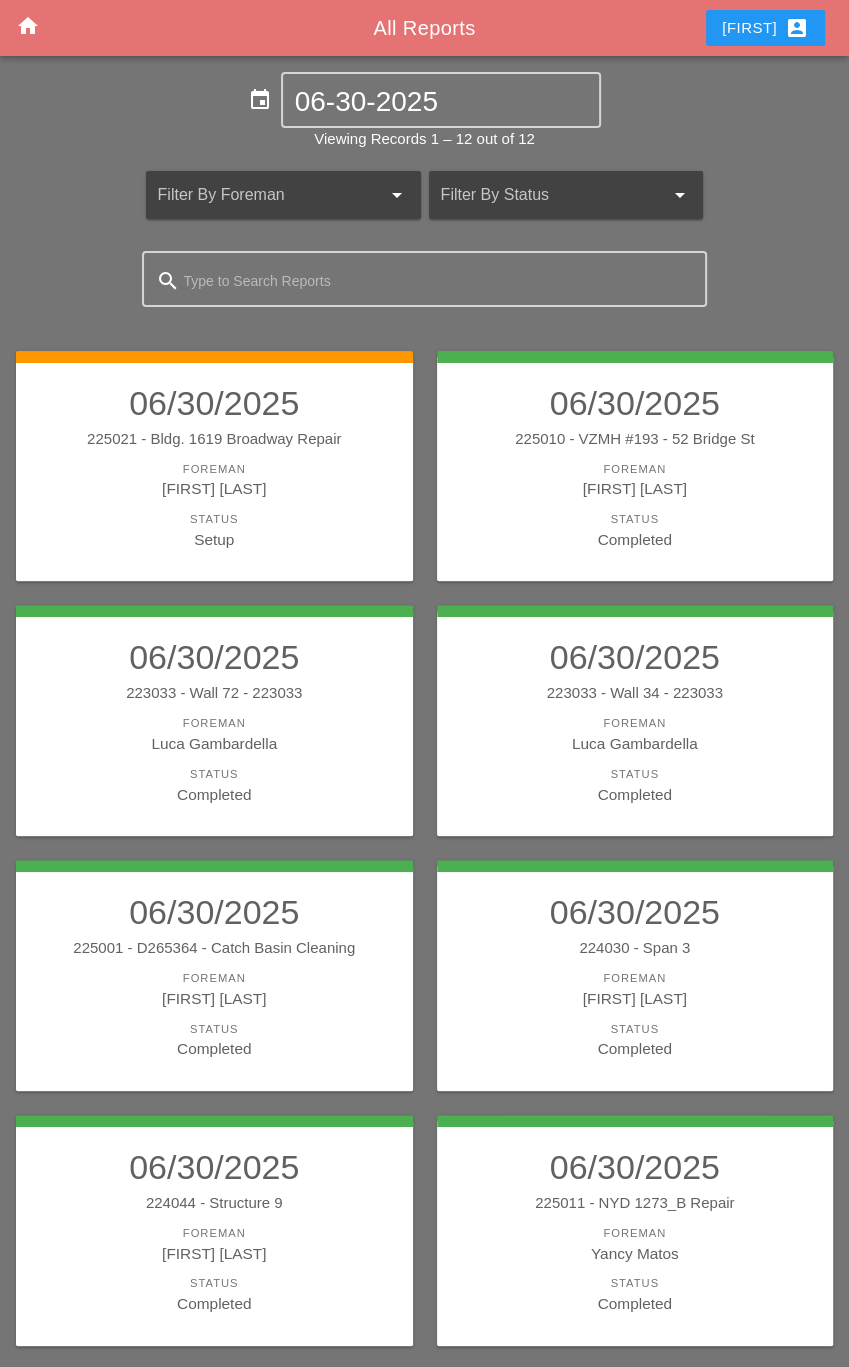 click on "223033 - Wall 72 - 223033" at bounding box center [214, 693] 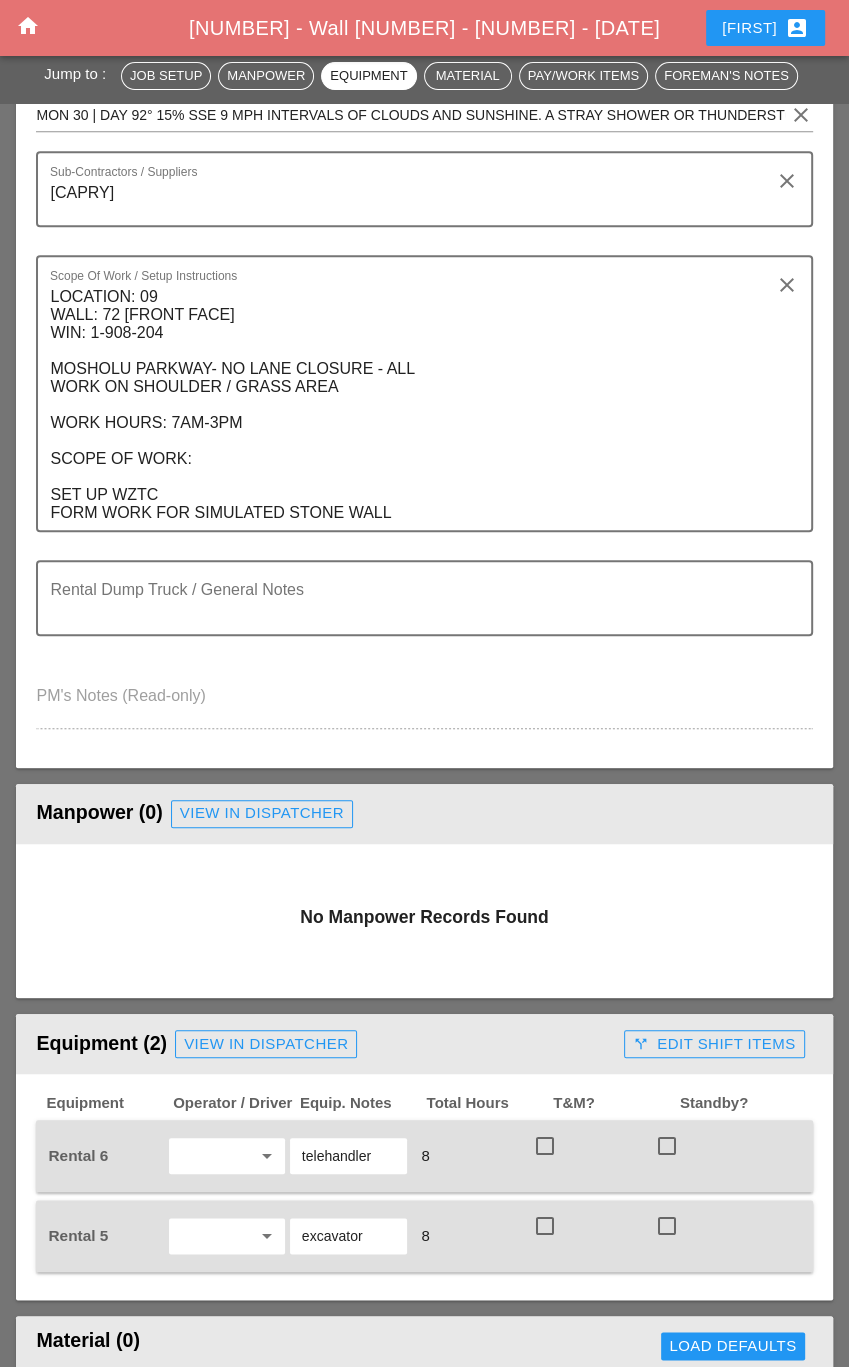 scroll, scrollTop: 229, scrollLeft: 0, axis: vertical 